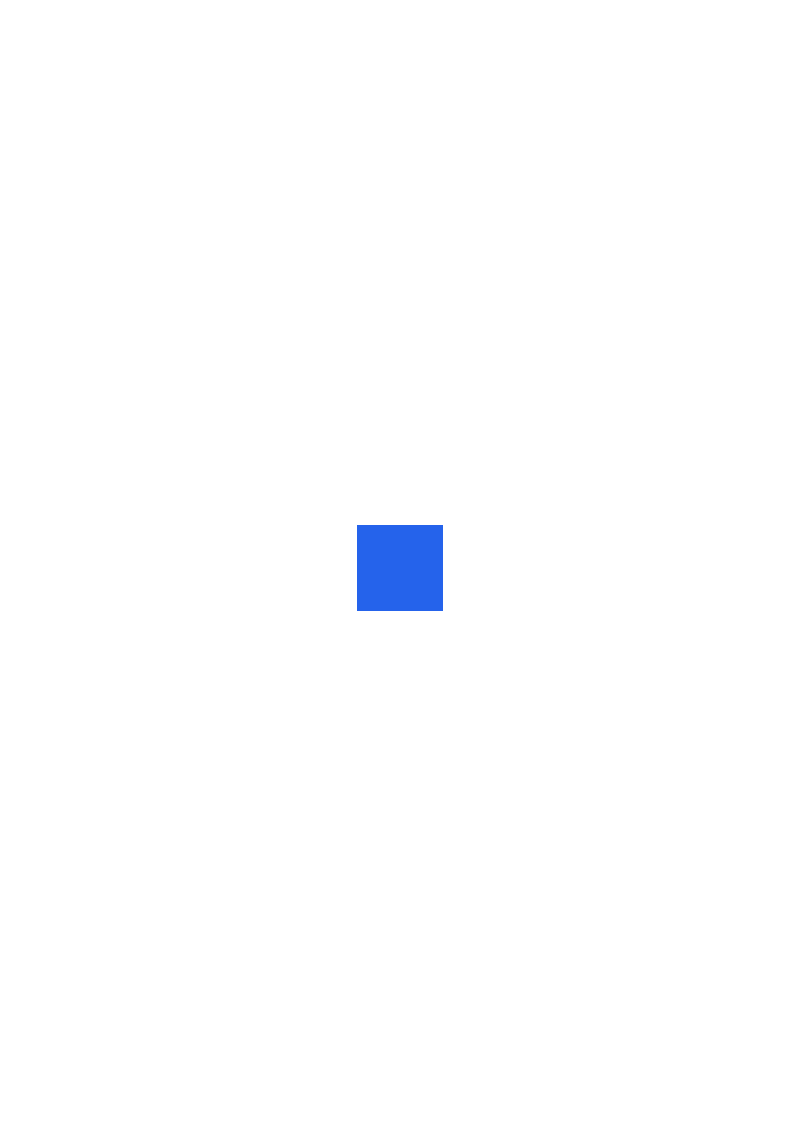 scroll, scrollTop: 0, scrollLeft: 0, axis: both 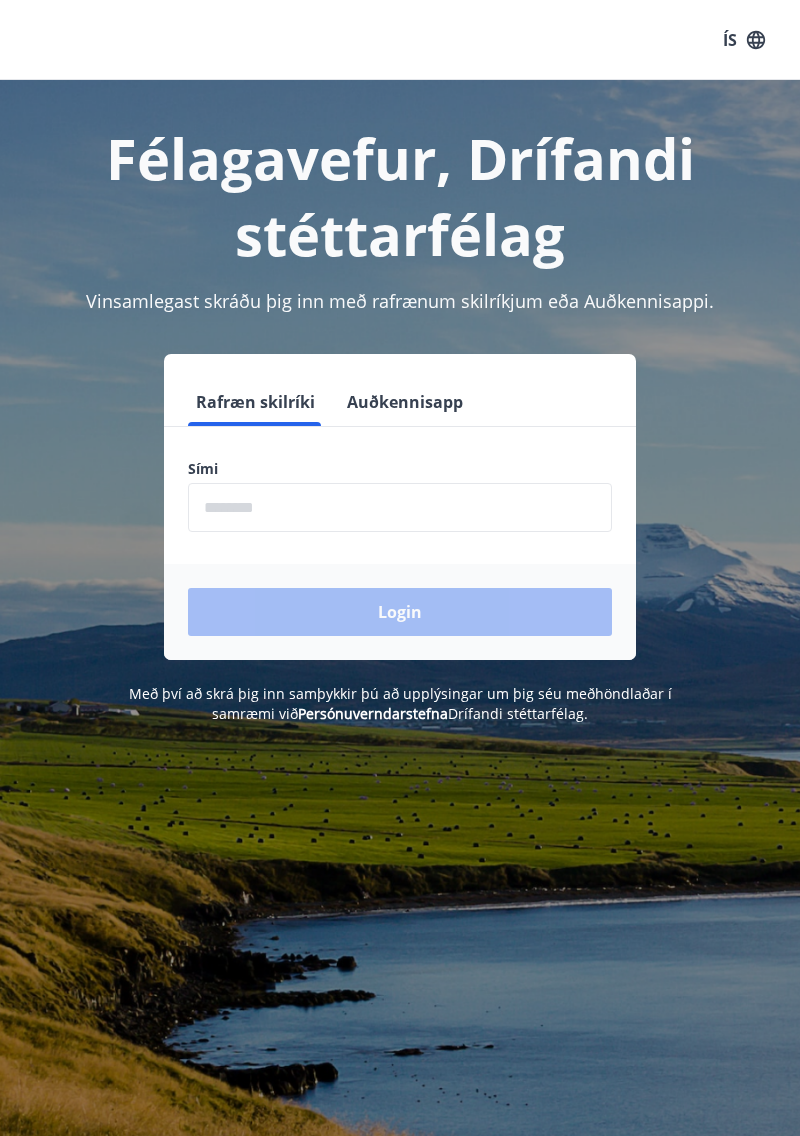 click at bounding box center [400, 507] 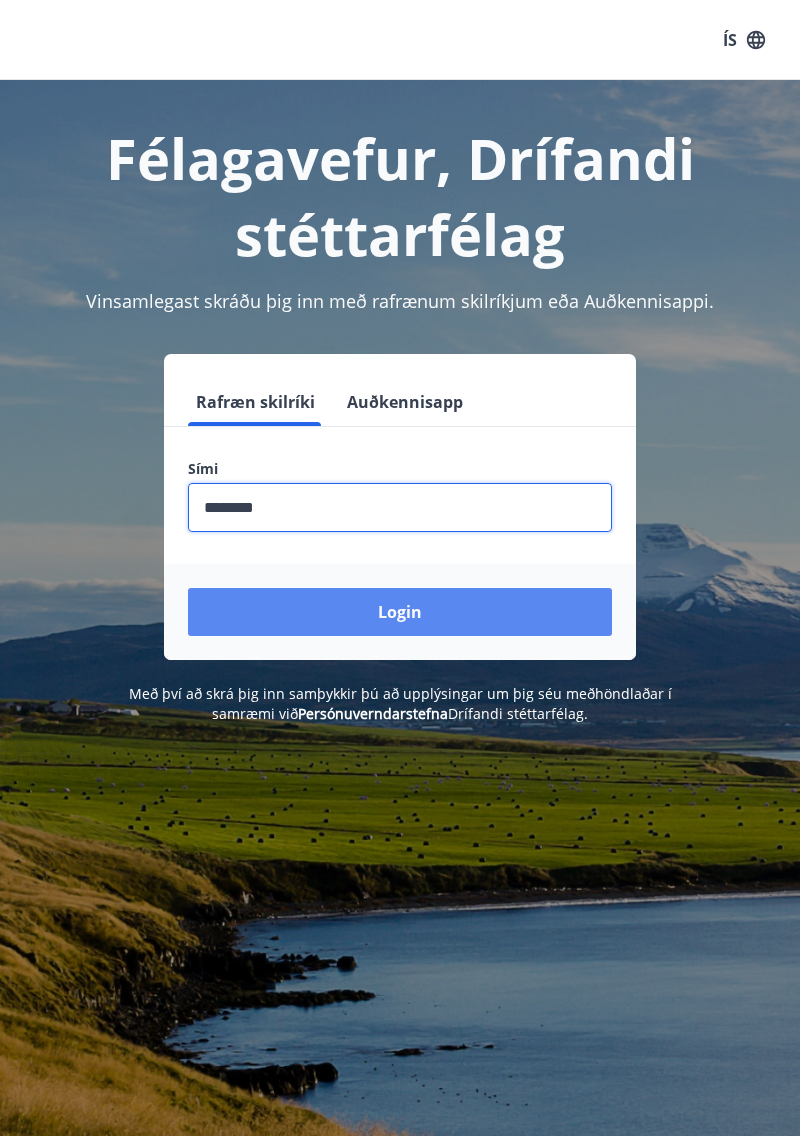 type on "********" 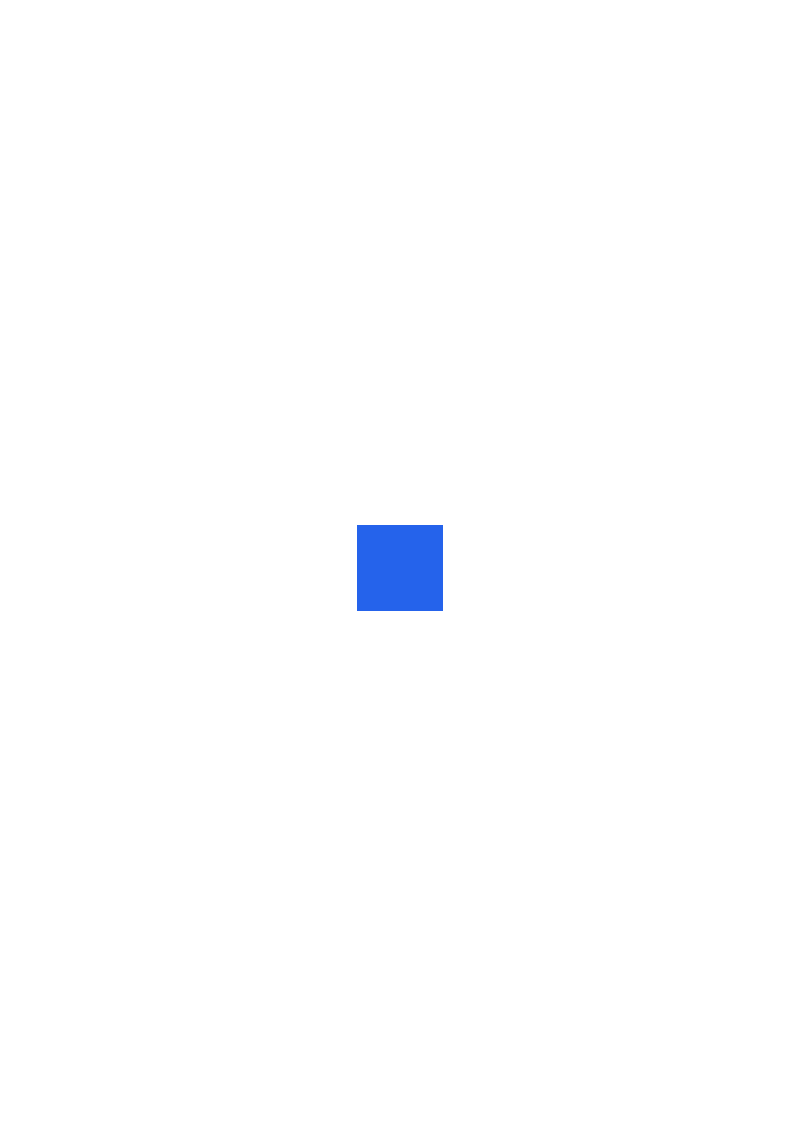 scroll, scrollTop: 0, scrollLeft: 0, axis: both 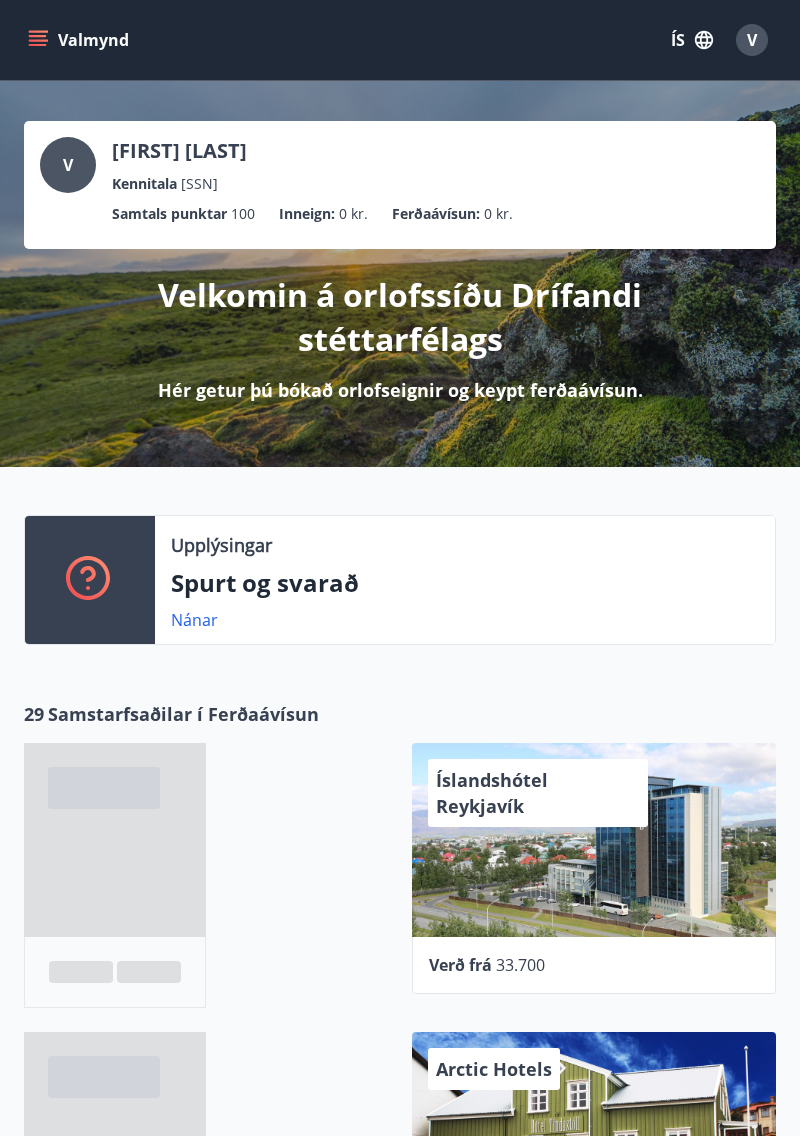 click on "Upplýsingar Spurt og svarað Nánar" at bounding box center [400, 574] 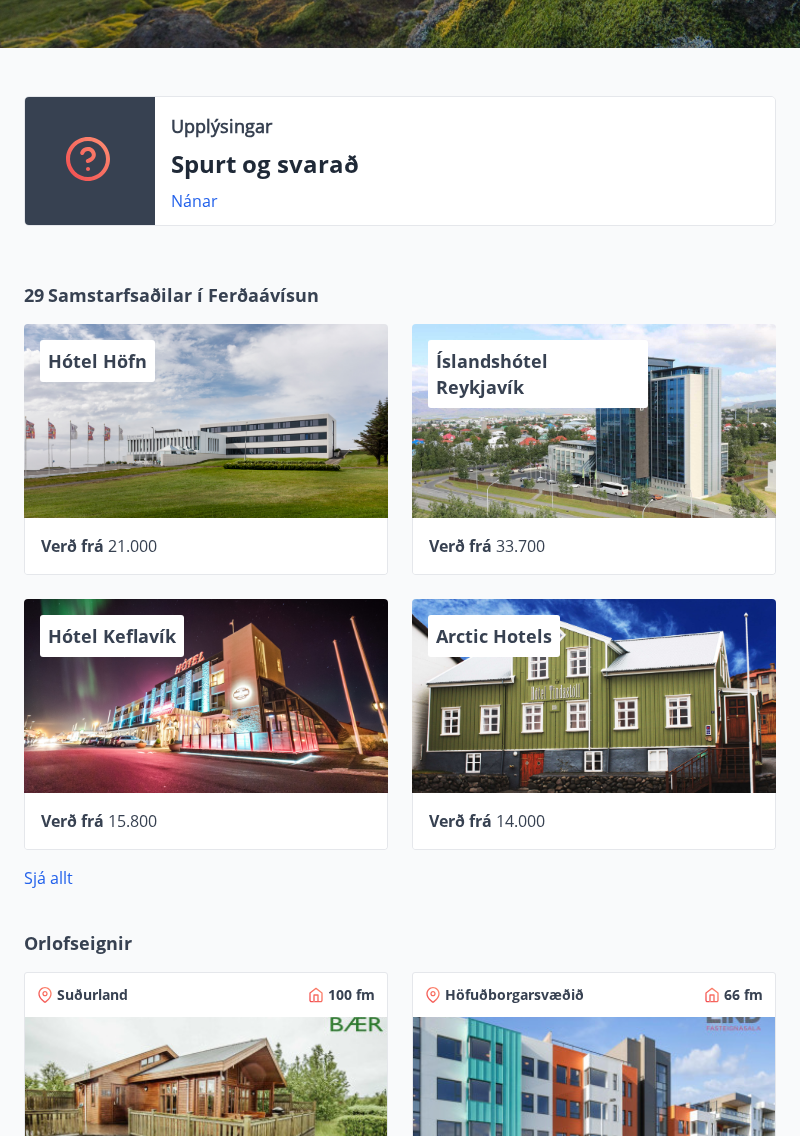 scroll, scrollTop: 423, scrollLeft: 0, axis: vertical 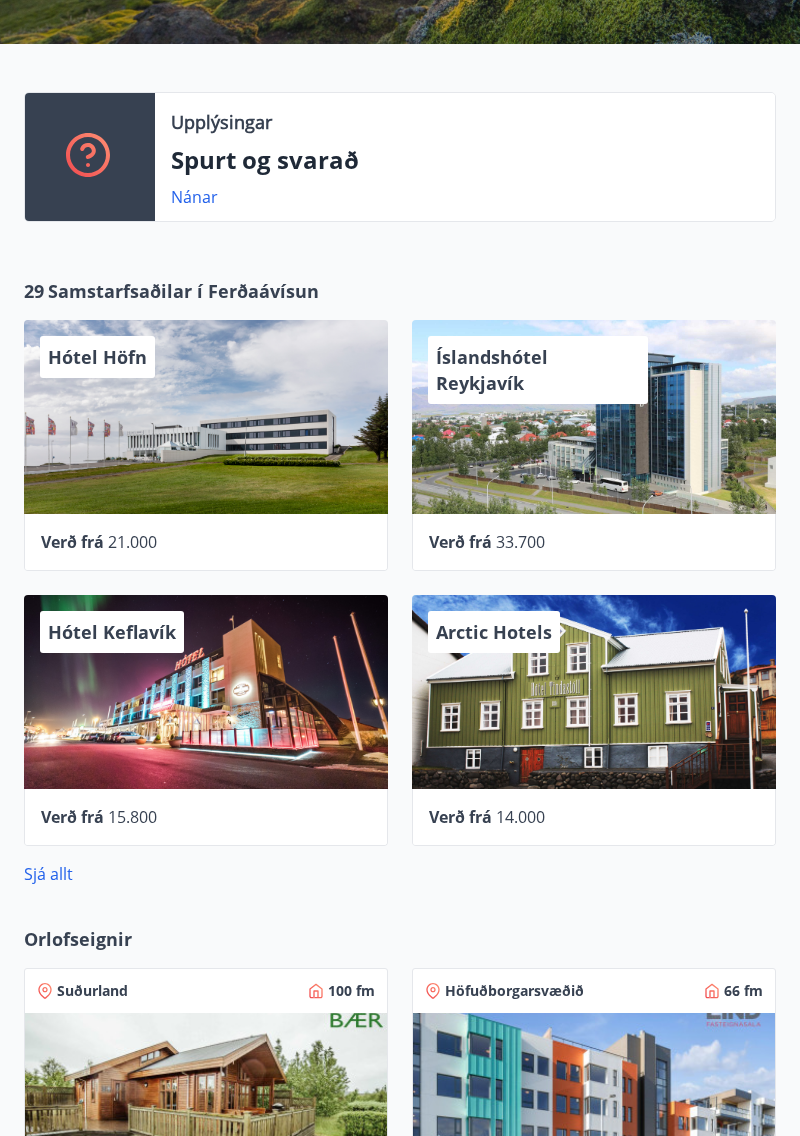 click on "Hótel Keflavík" at bounding box center (206, 692) 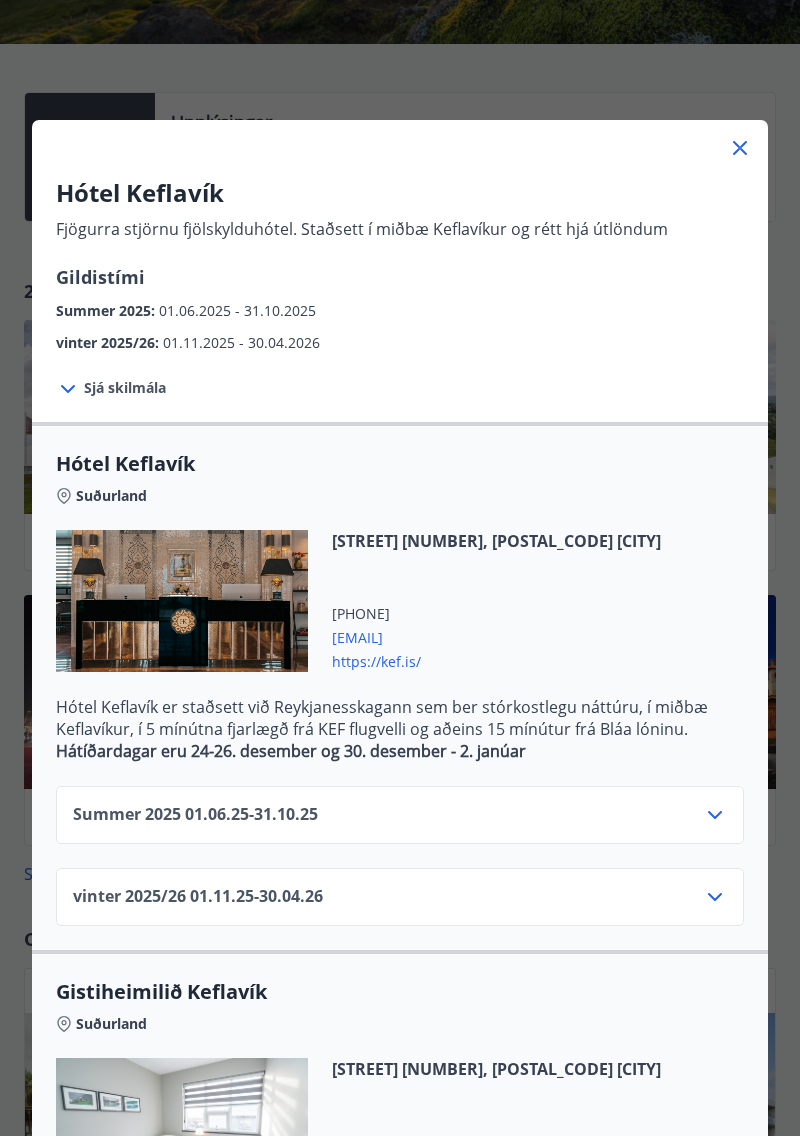 click on "Sjá skilmála" at bounding box center [125, 388] 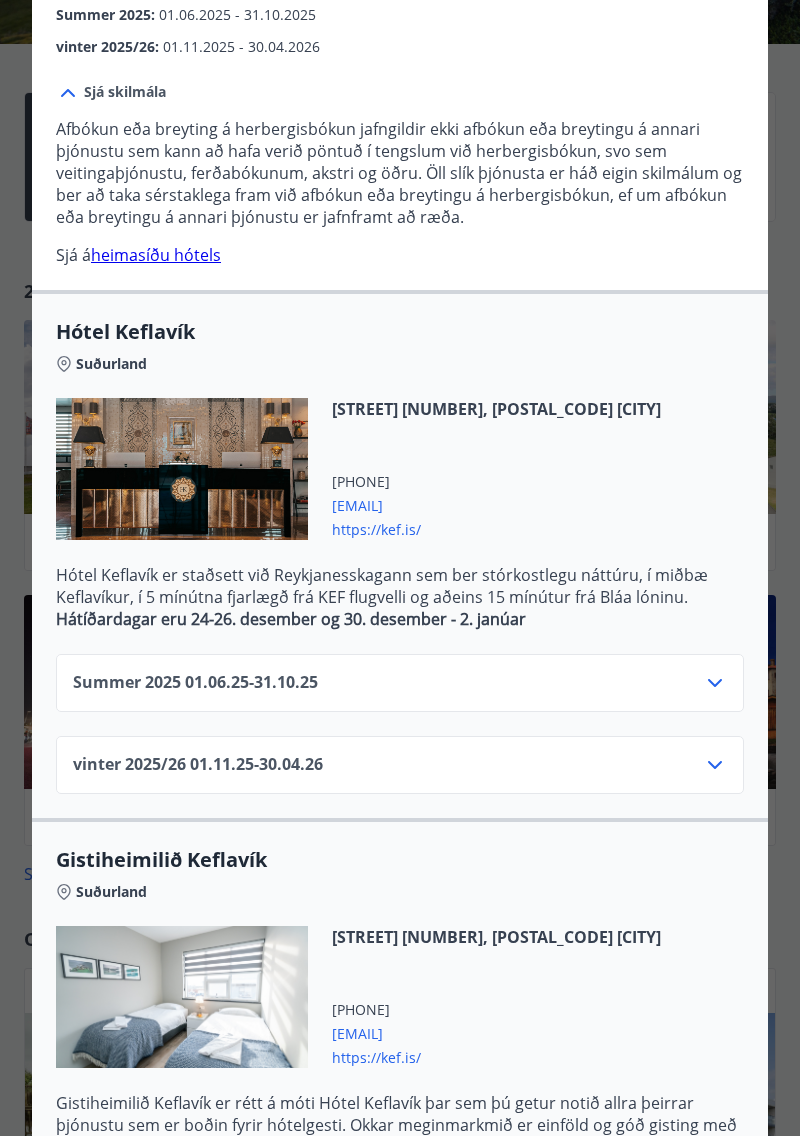 scroll, scrollTop: 303, scrollLeft: 0, axis: vertical 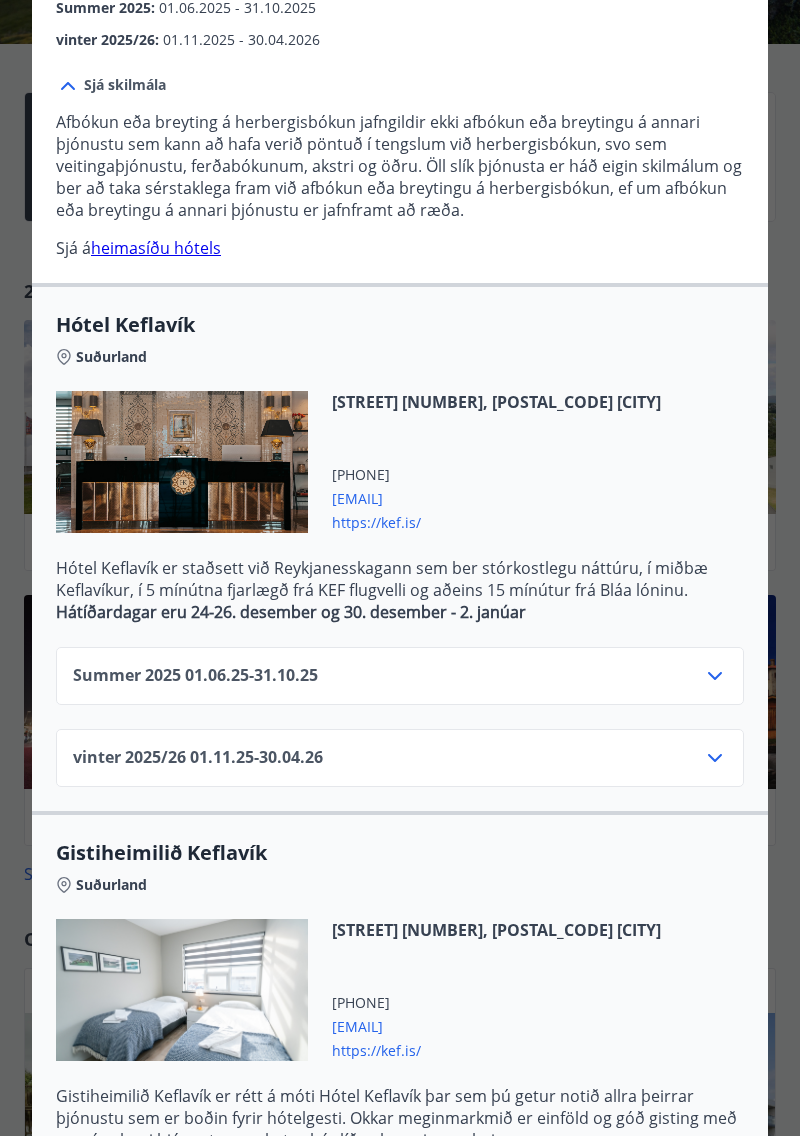 click 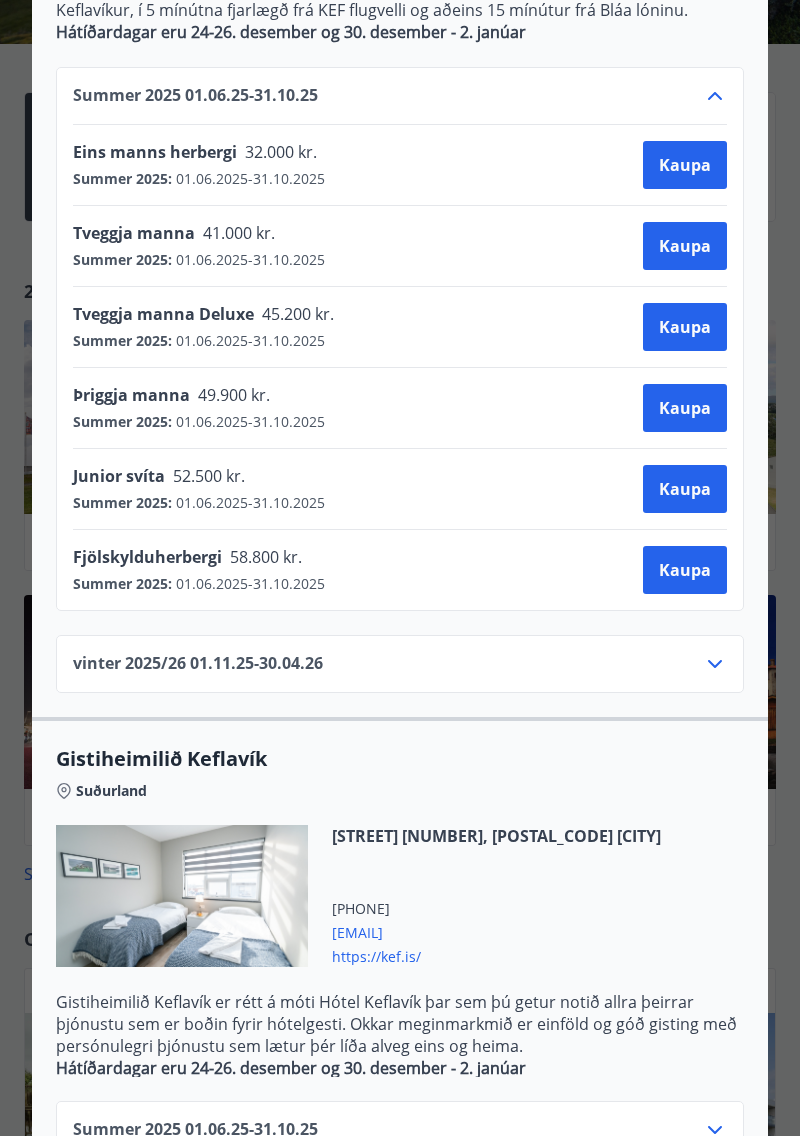 scroll, scrollTop: 912, scrollLeft: 0, axis: vertical 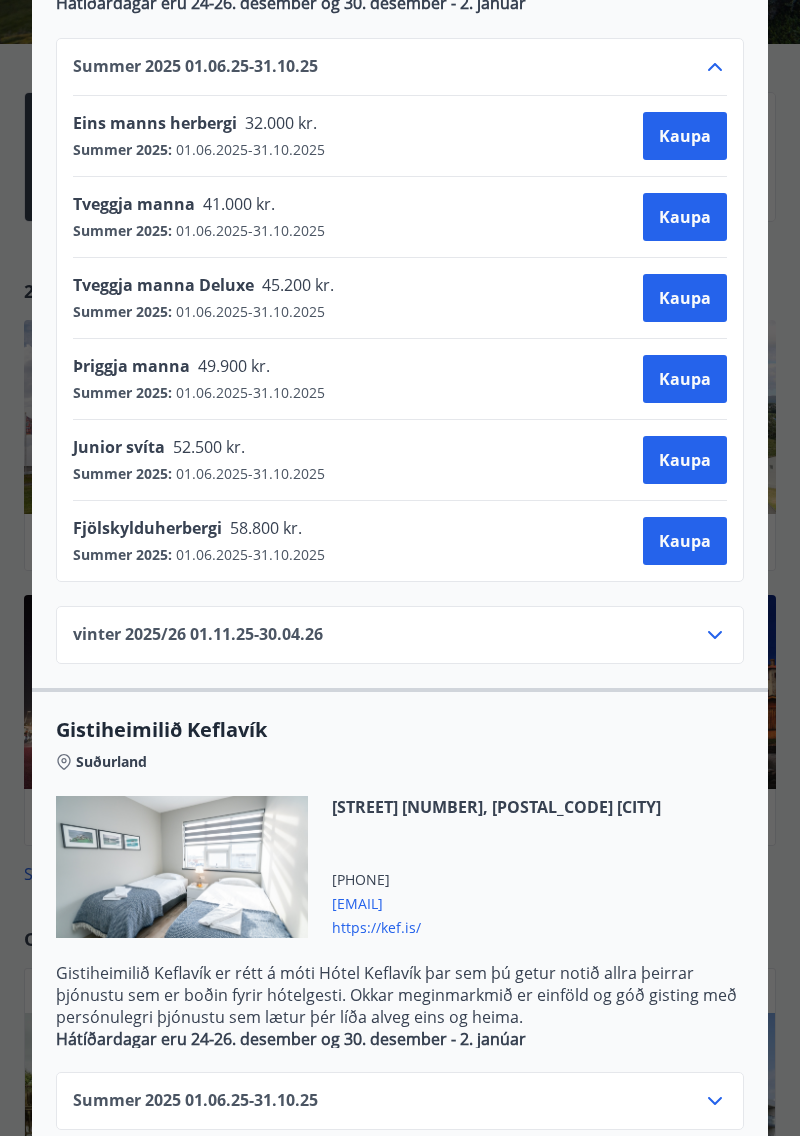 click 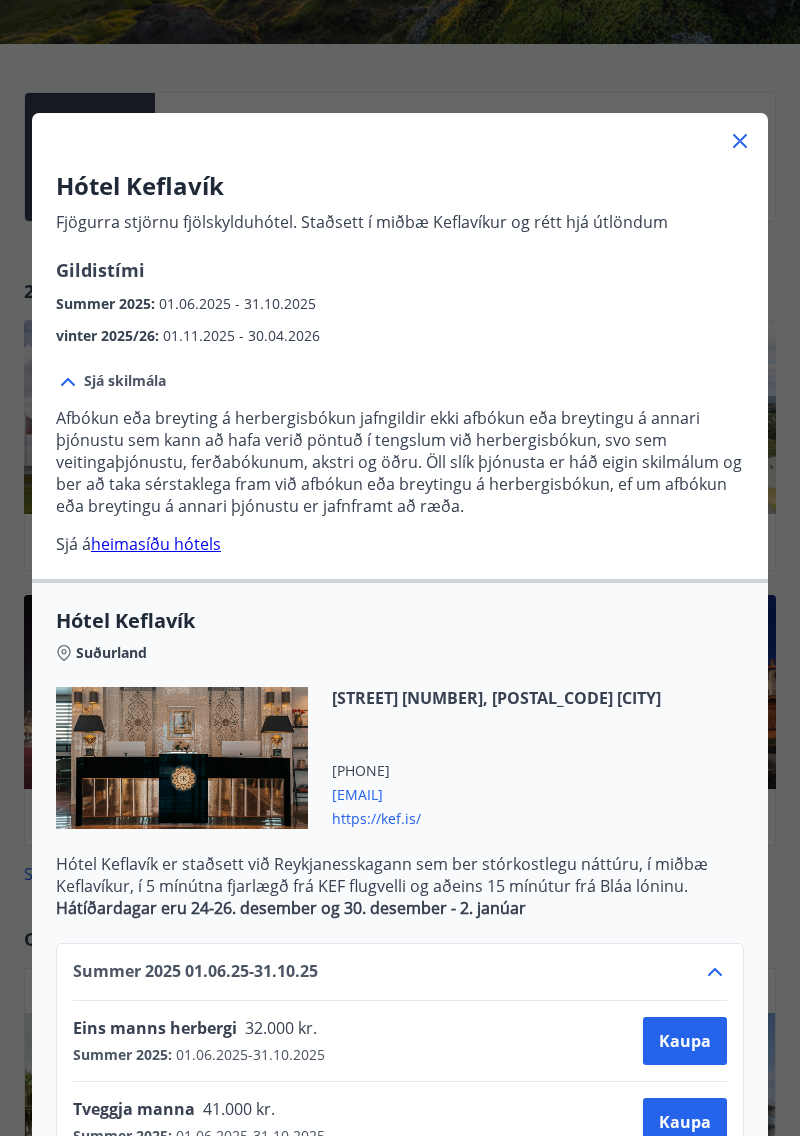 scroll, scrollTop: 0, scrollLeft: 0, axis: both 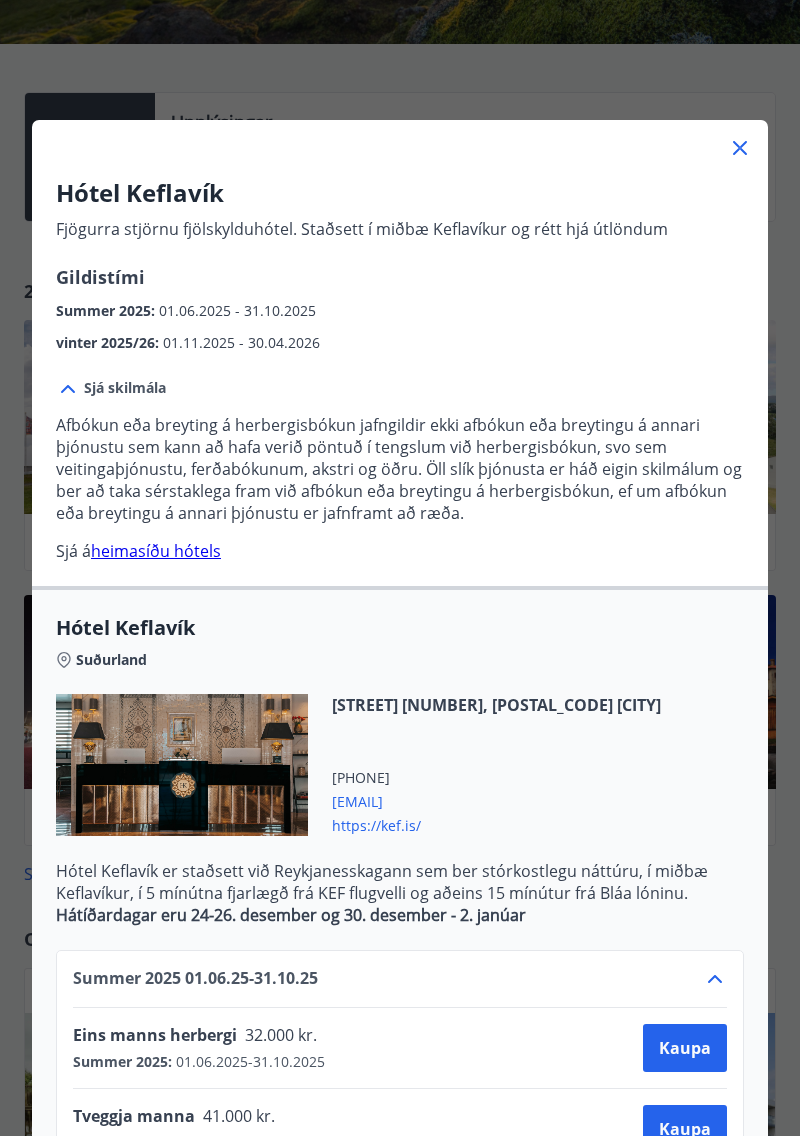 click 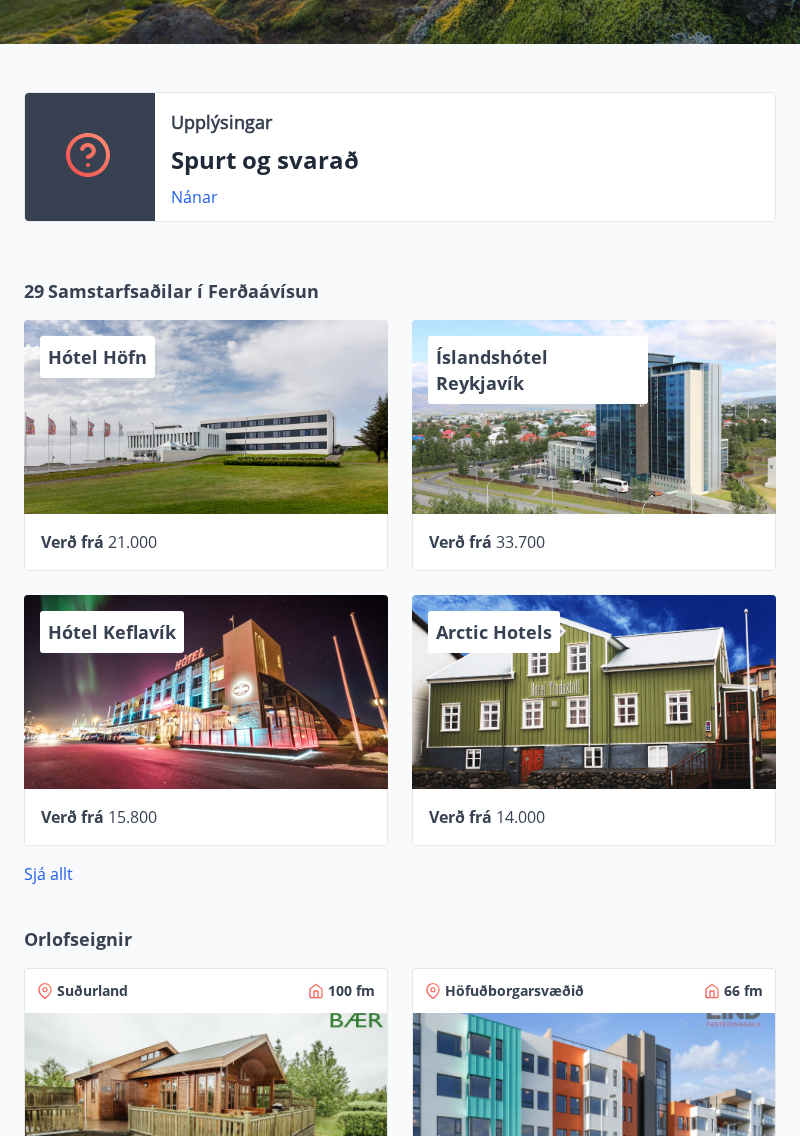 scroll, scrollTop: 446, scrollLeft: 0, axis: vertical 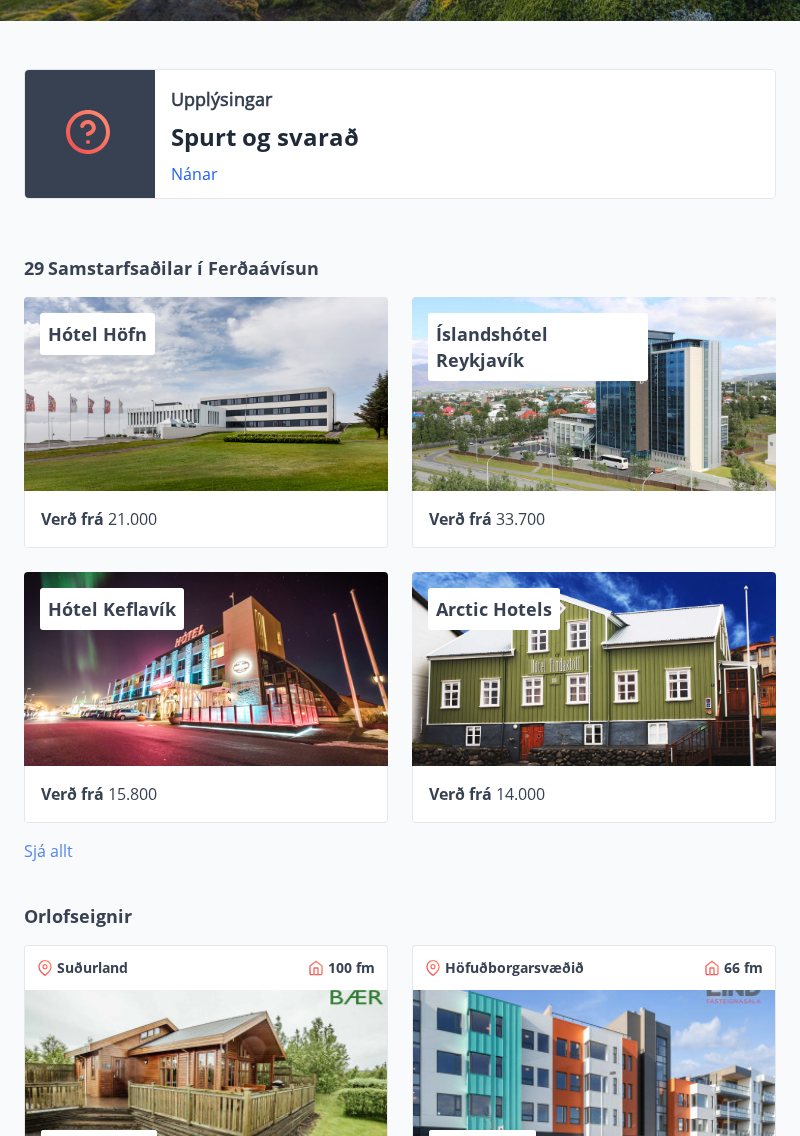 click on "Sjá allt" at bounding box center (48, 851) 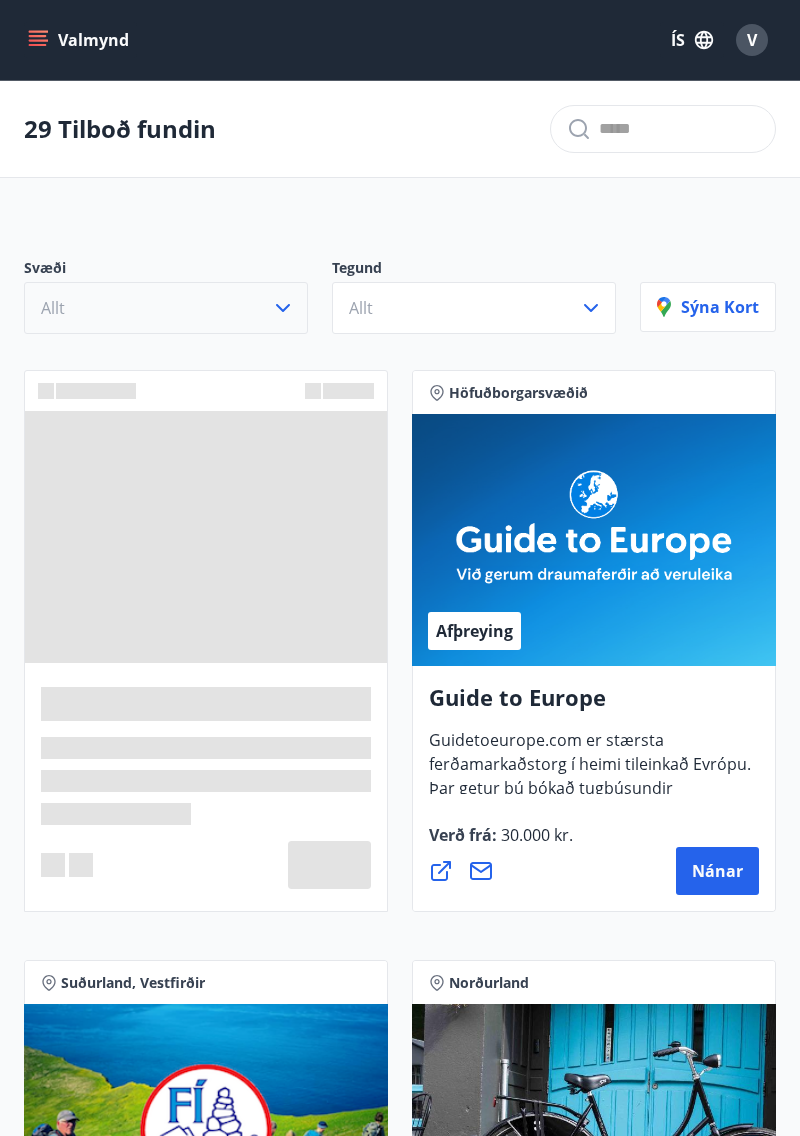 click 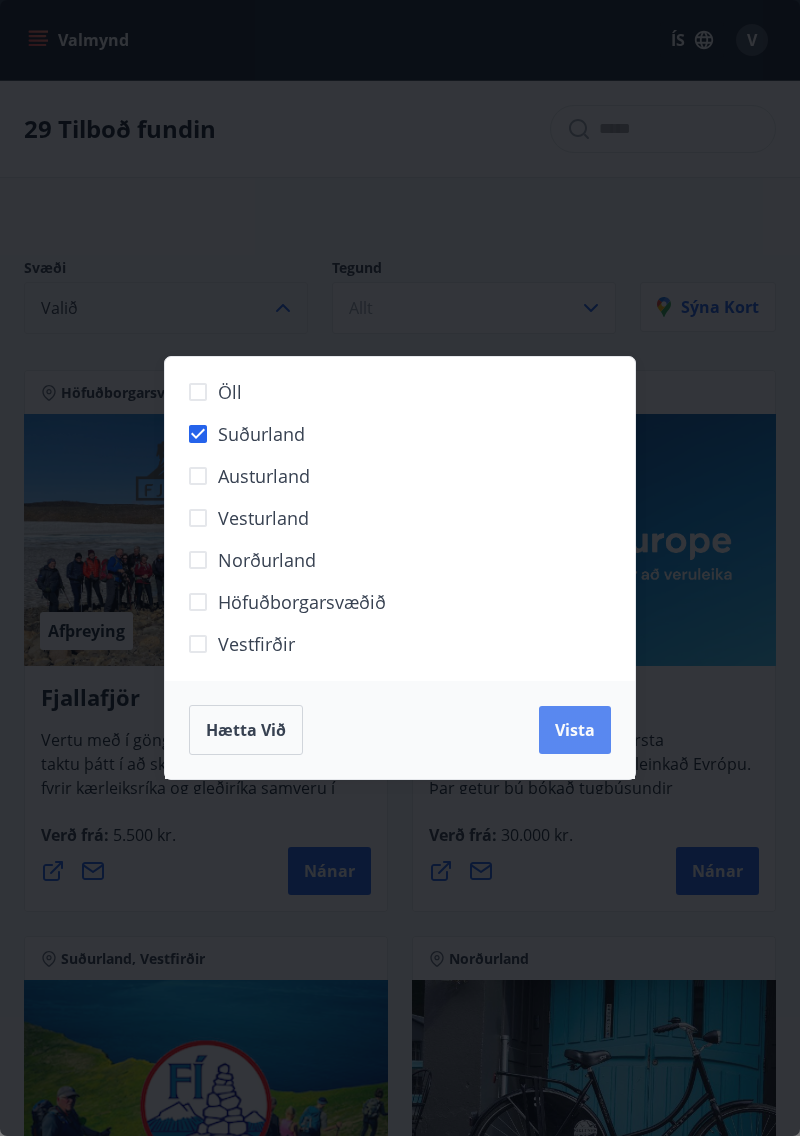 click on "Vista" at bounding box center [575, 730] 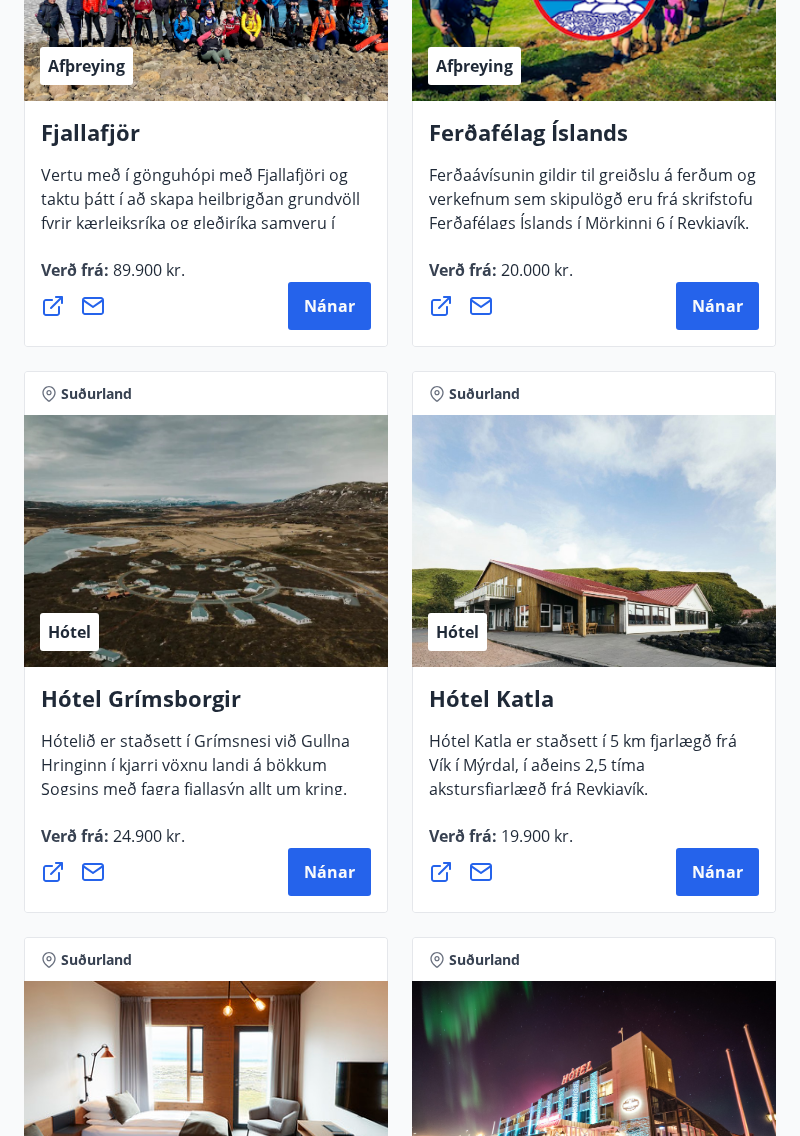 scroll, scrollTop: 0, scrollLeft: 0, axis: both 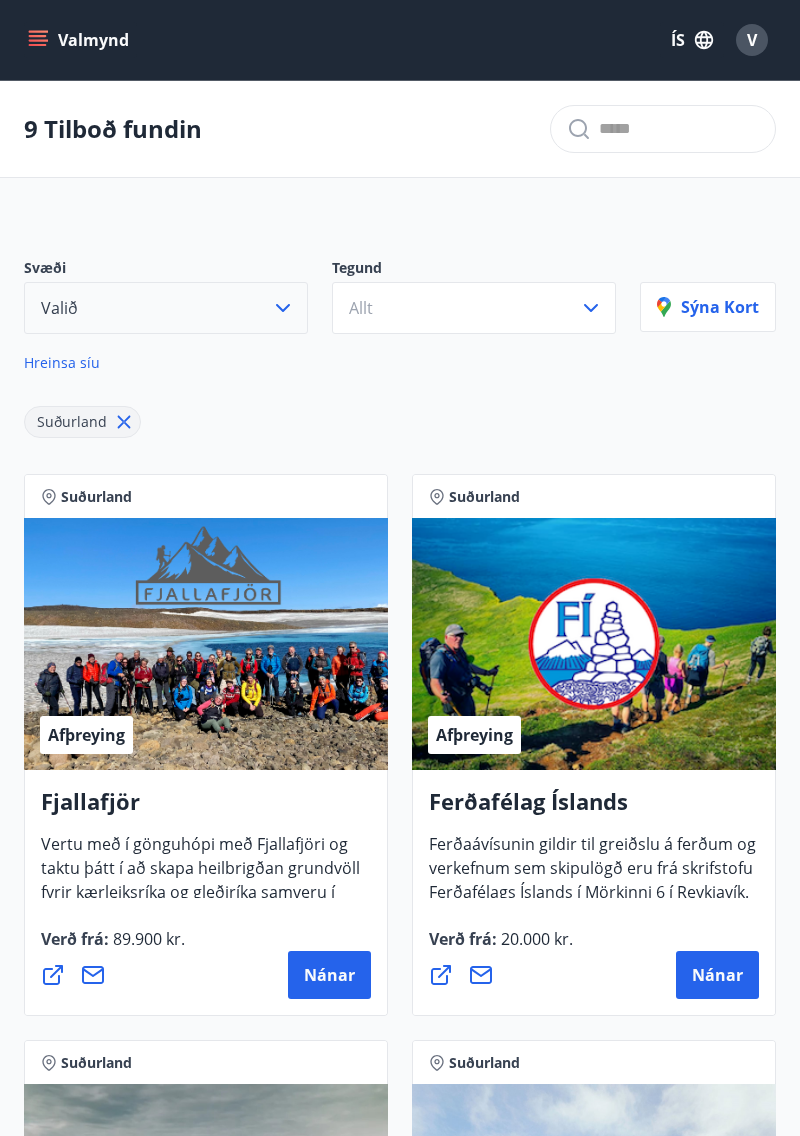 click 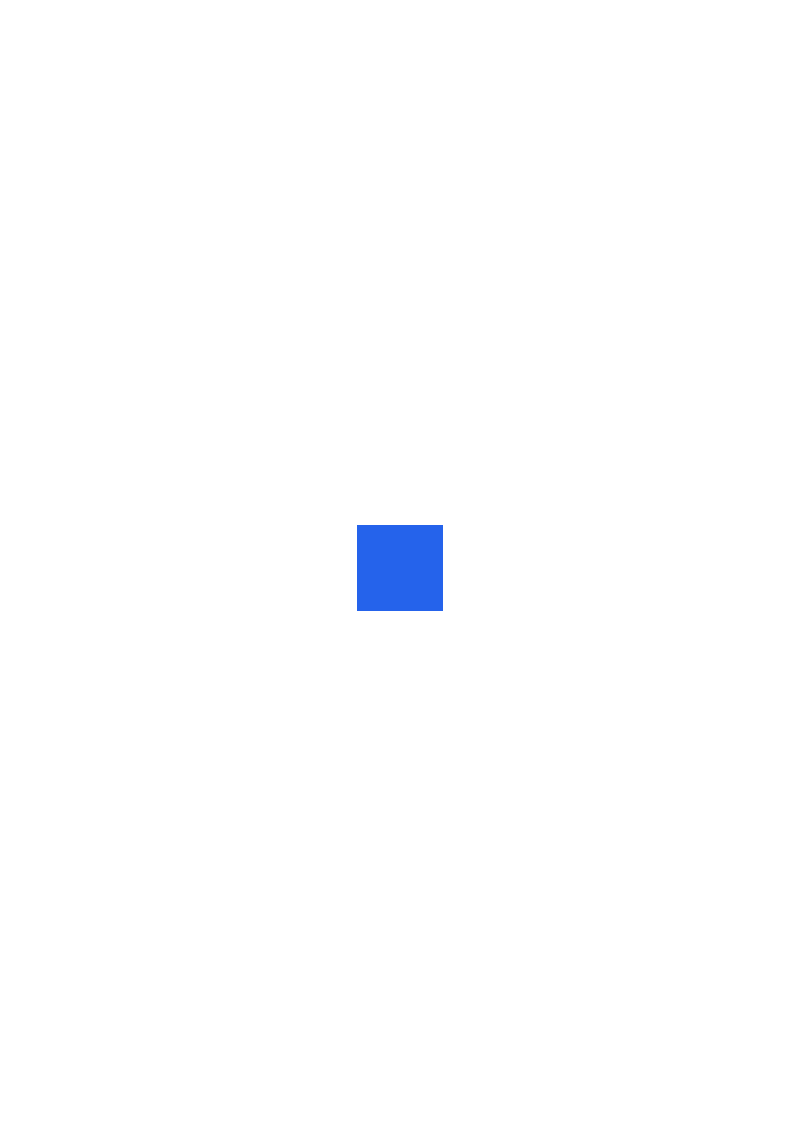 scroll, scrollTop: 0, scrollLeft: 0, axis: both 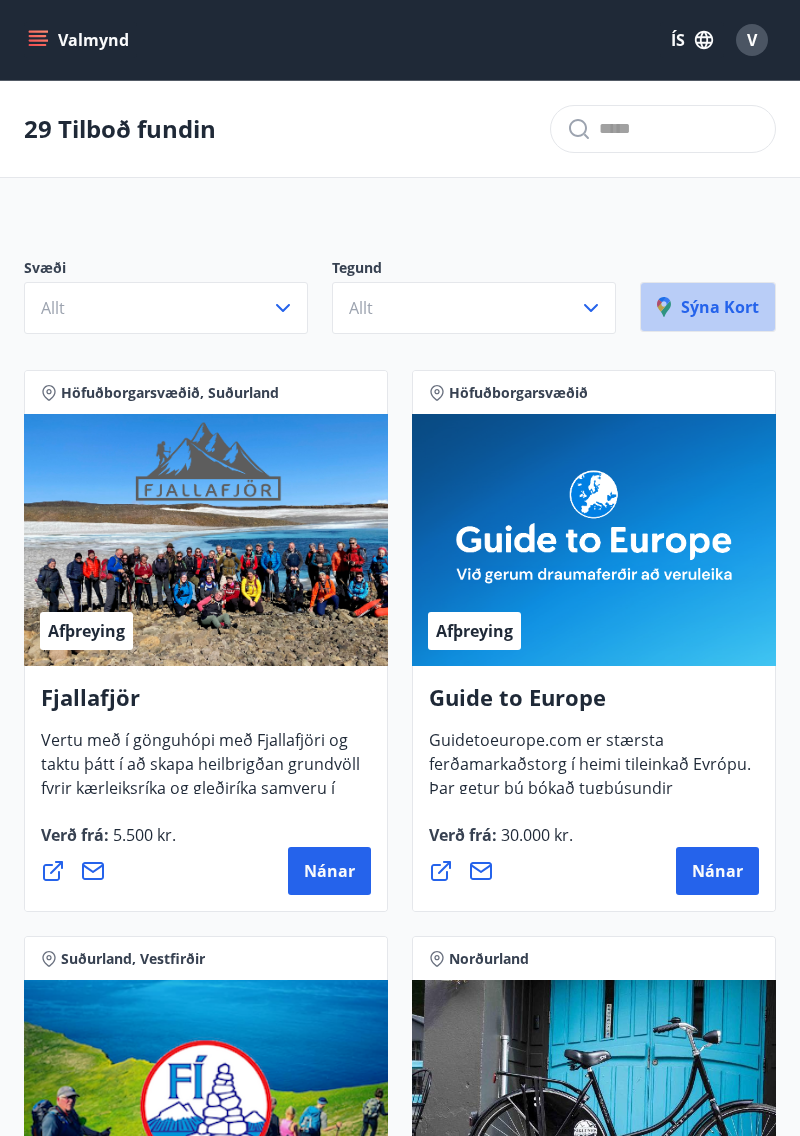 click on "Sýna kort" at bounding box center [708, 307] 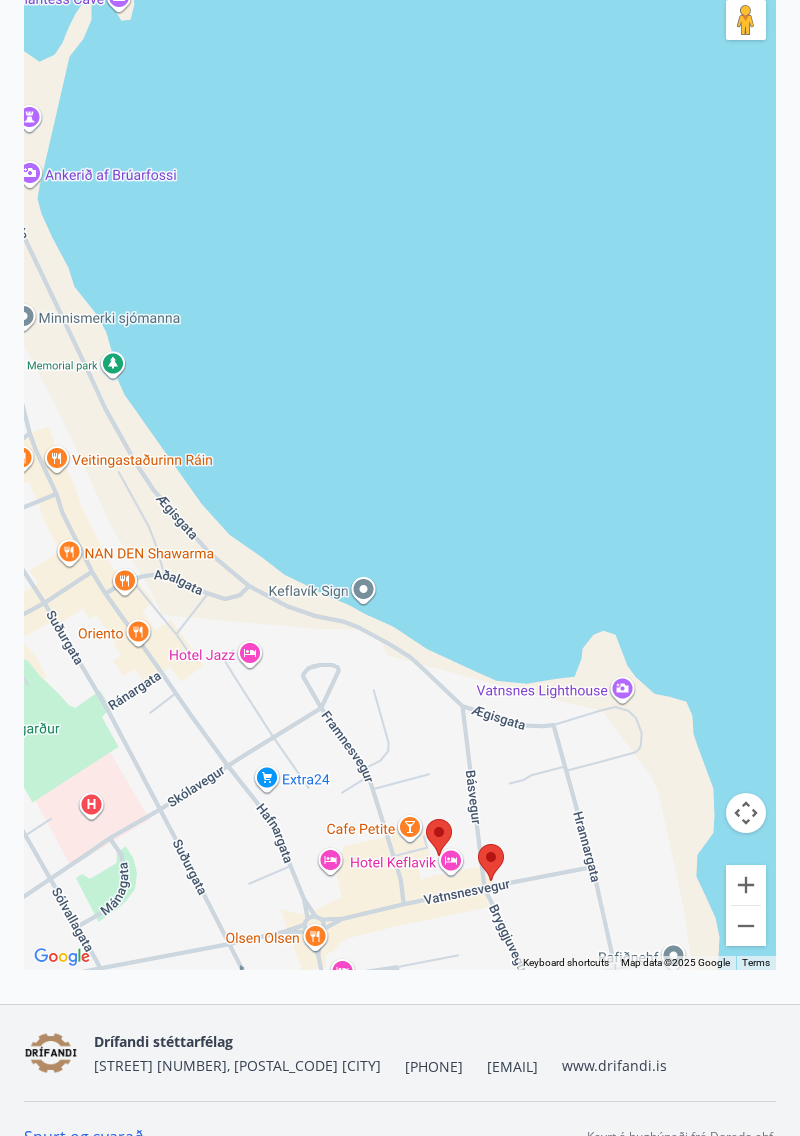 scroll, scrollTop: 431, scrollLeft: 0, axis: vertical 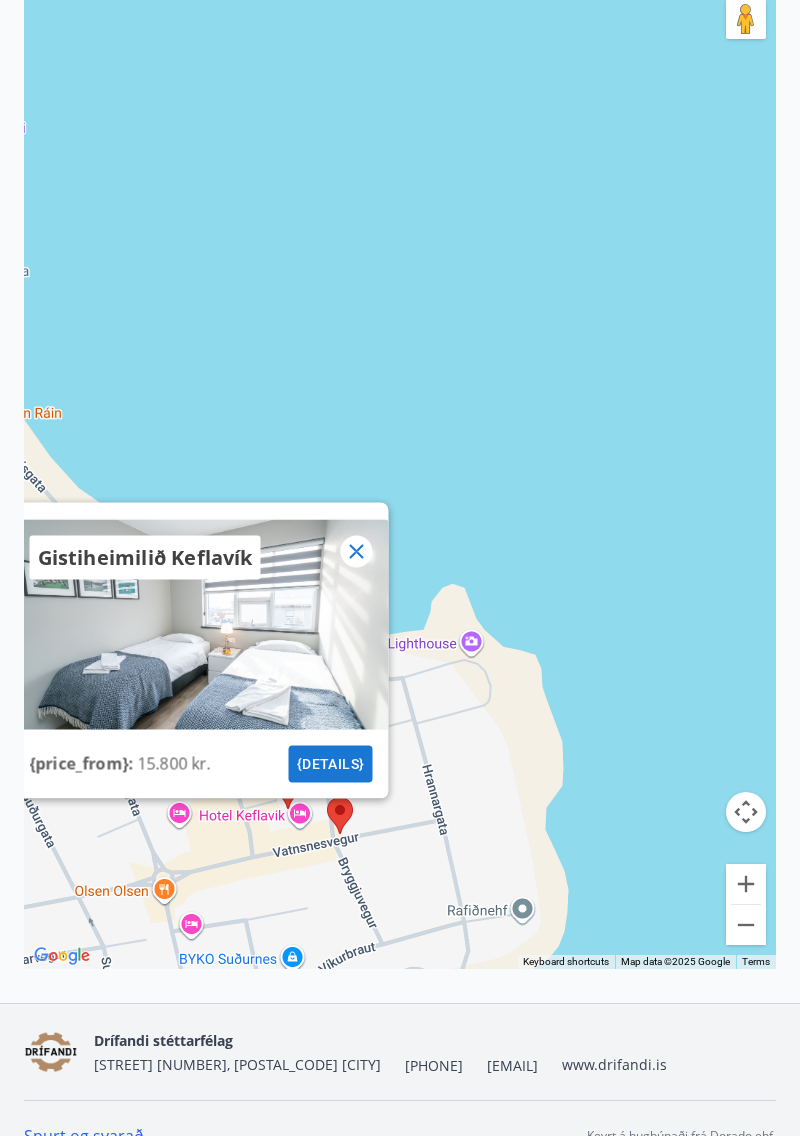 click 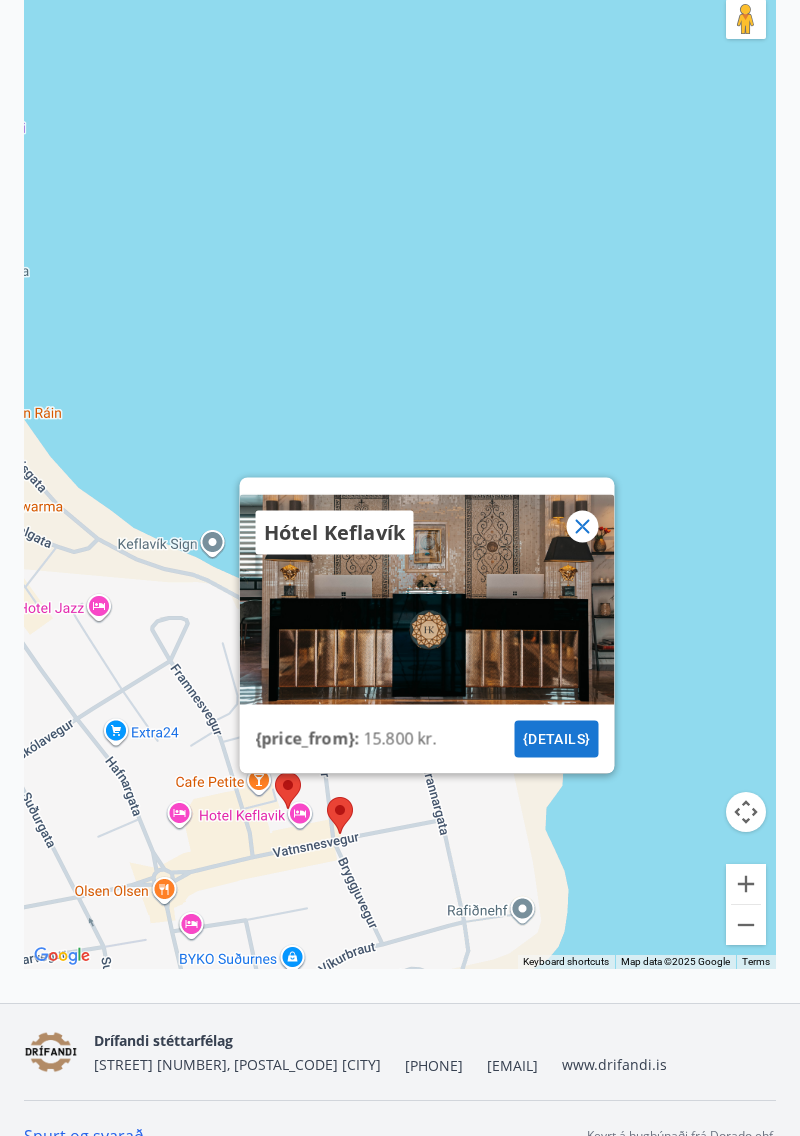 click 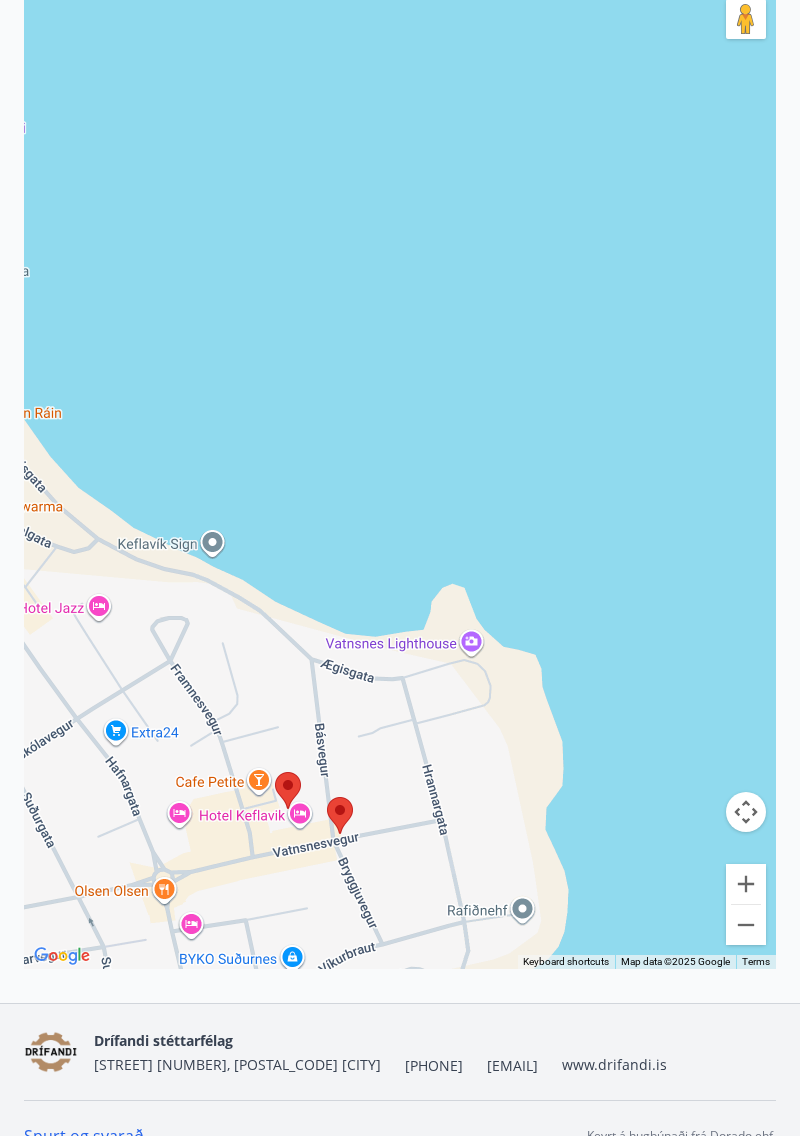 scroll, scrollTop: 464, scrollLeft: 0, axis: vertical 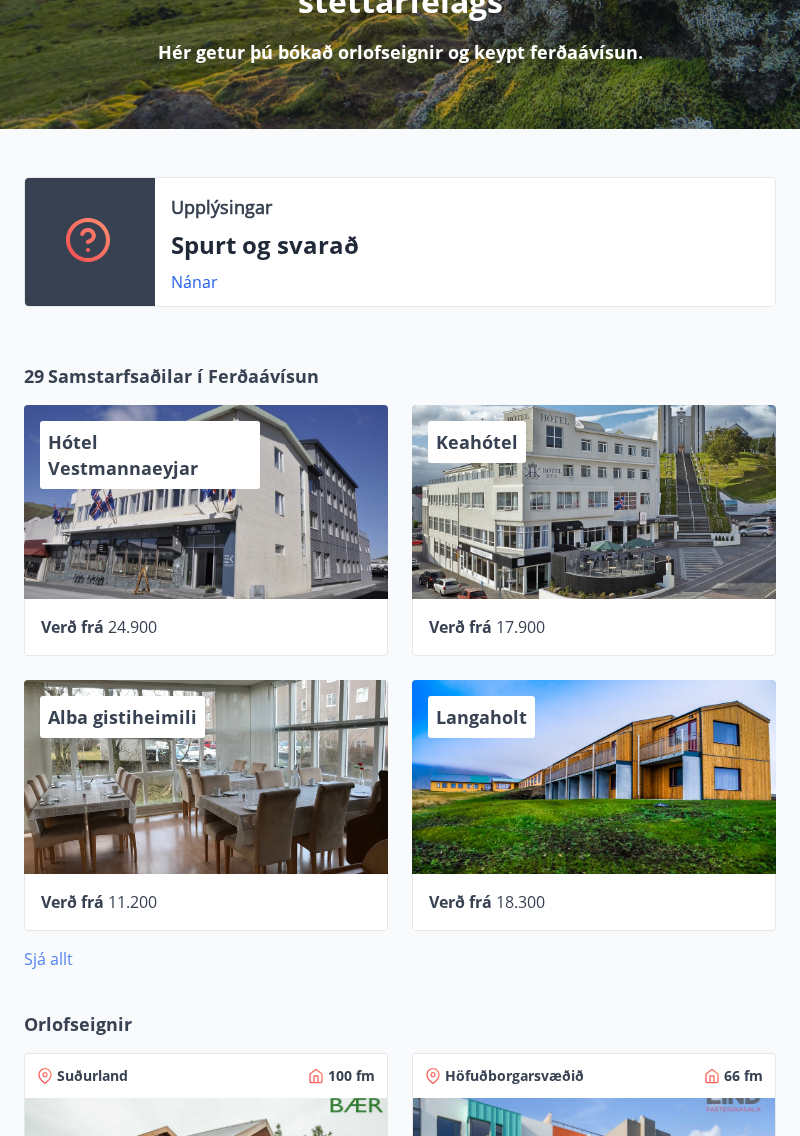 click on "Sjá allt" at bounding box center [48, 959] 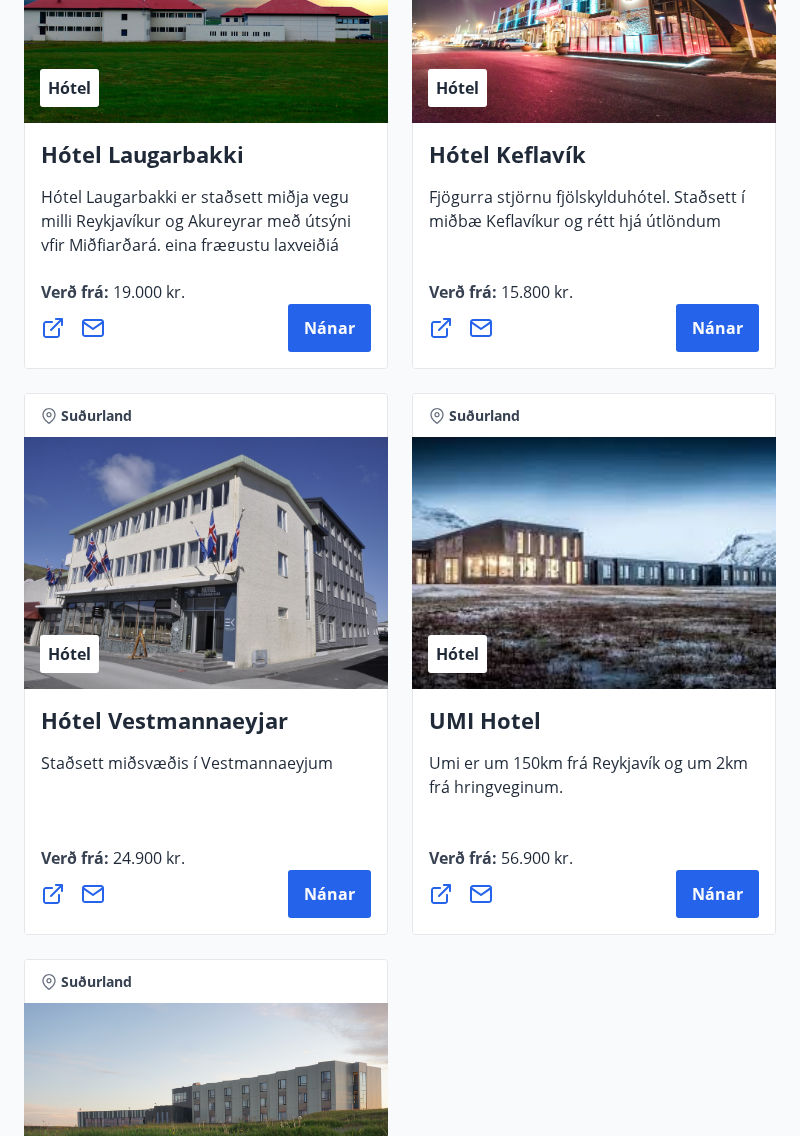 scroll, scrollTop: 7346, scrollLeft: 0, axis: vertical 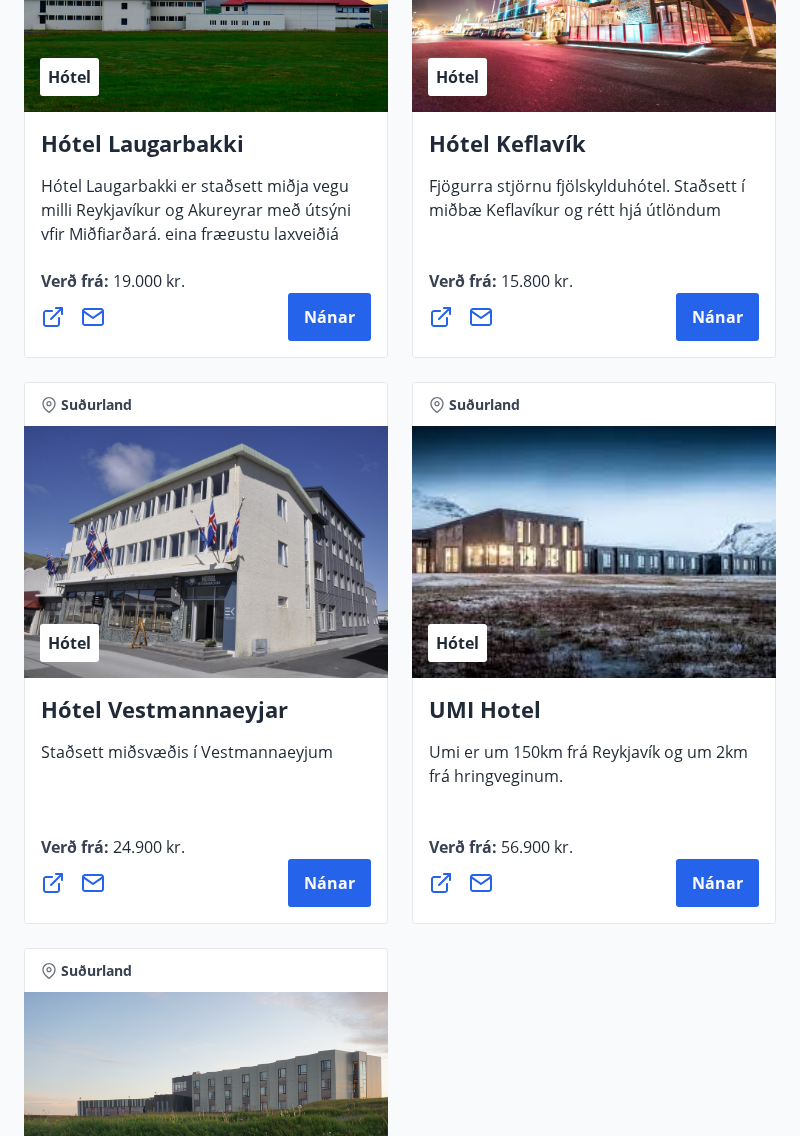 click on "Hótel" at bounding box center (594, 552) 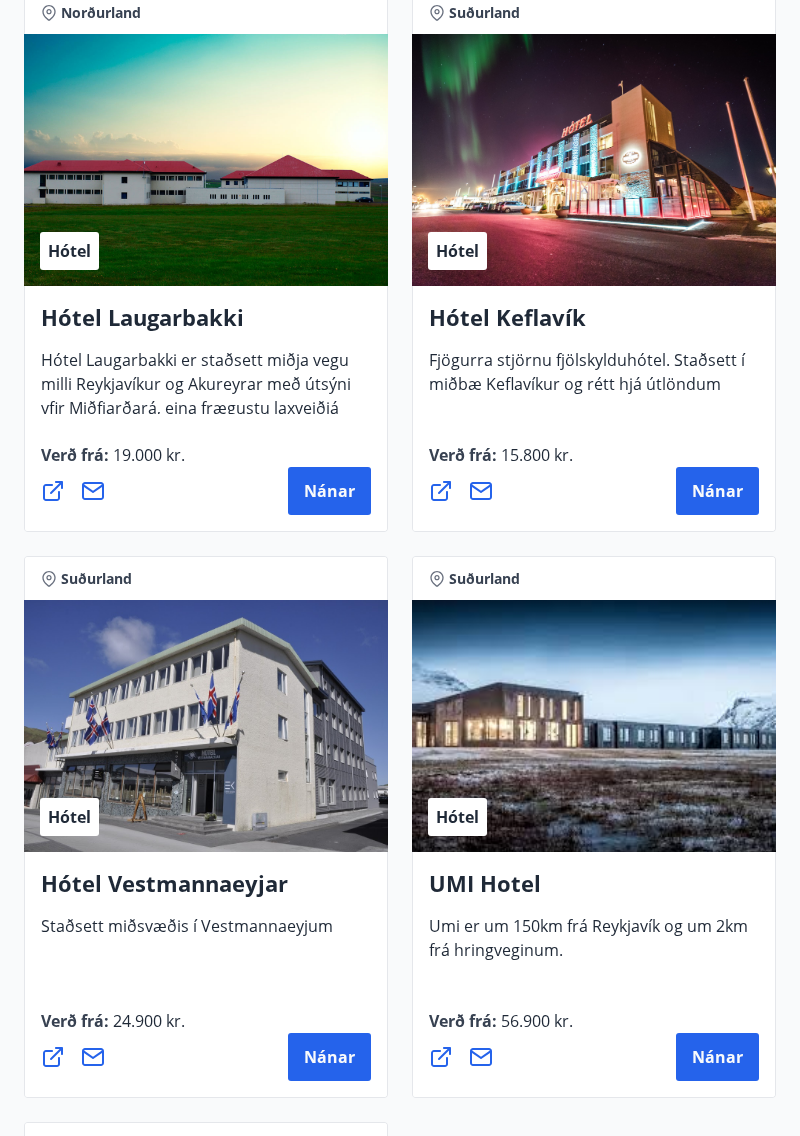 scroll, scrollTop: 7107, scrollLeft: 0, axis: vertical 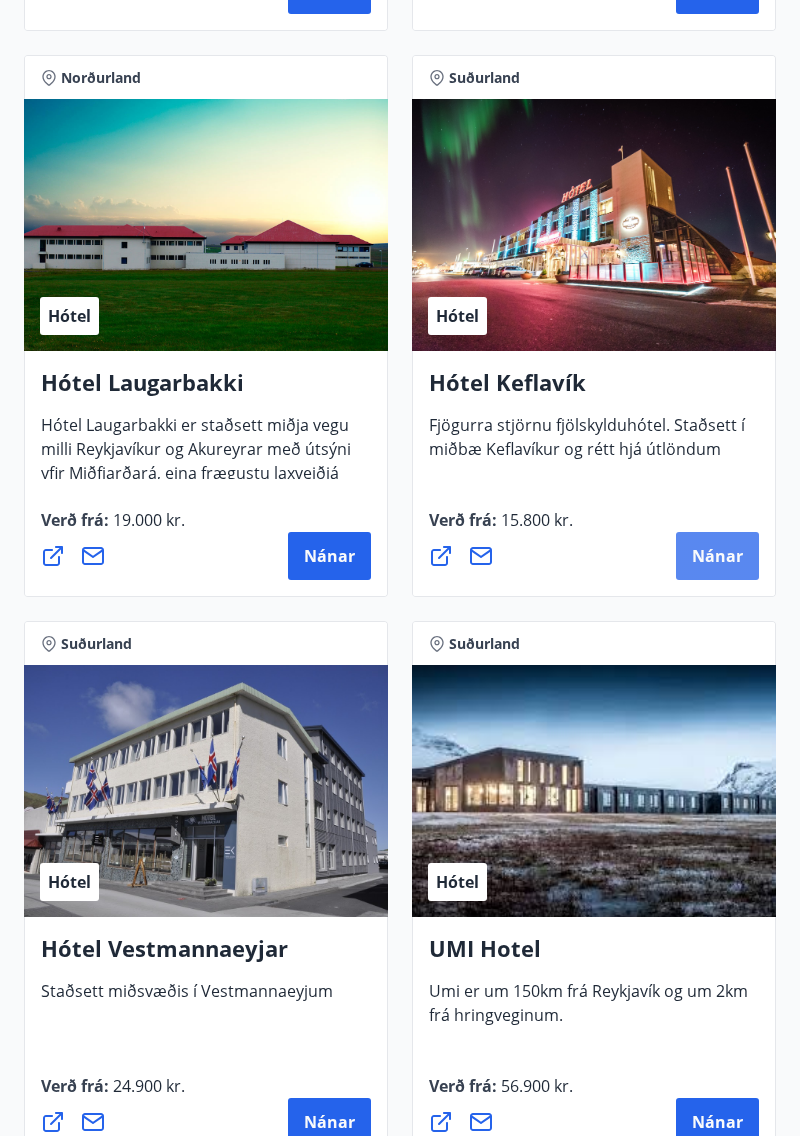 click on "Nánar" at bounding box center (717, 556) 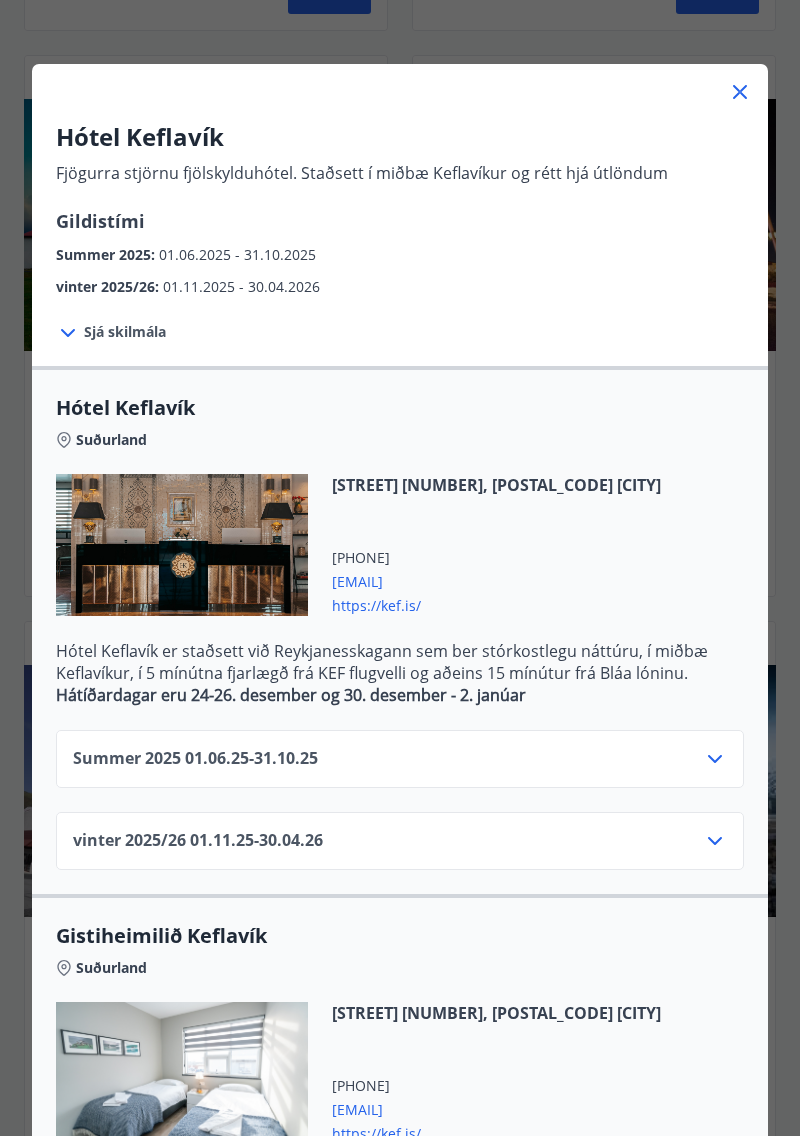 scroll, scrollTop: 264, scrollLeft: 0, axis: vertical 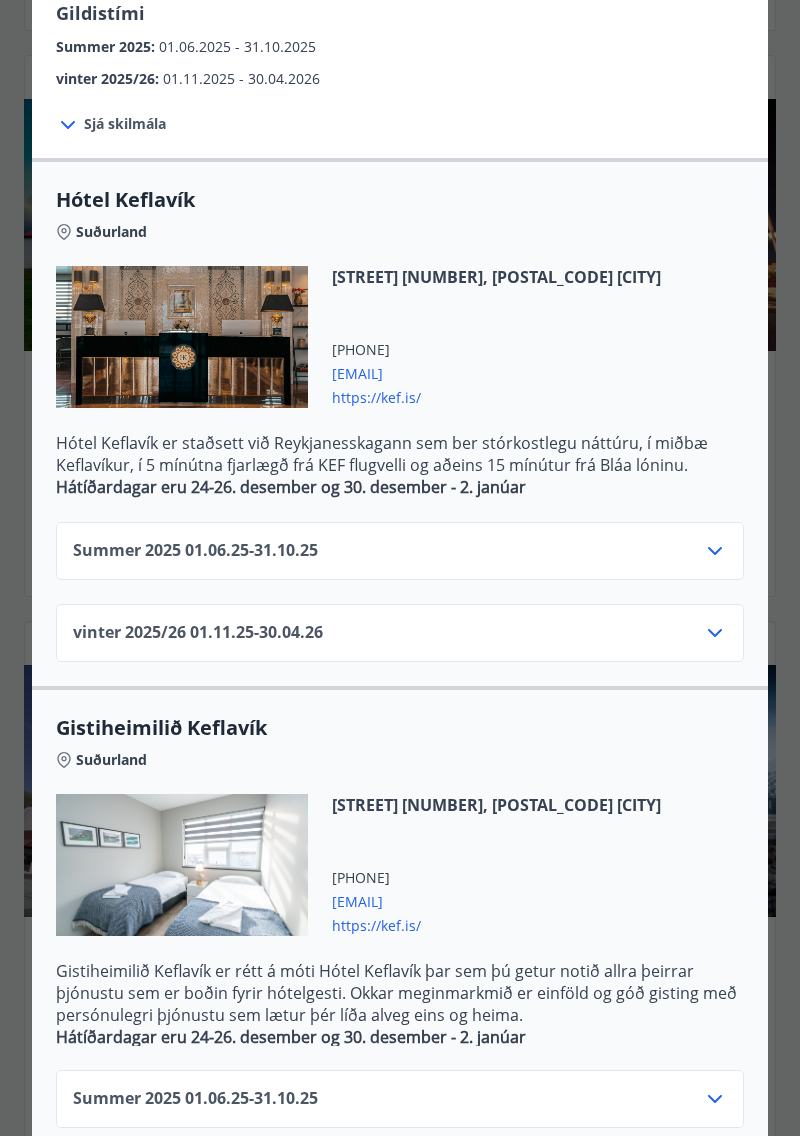 click 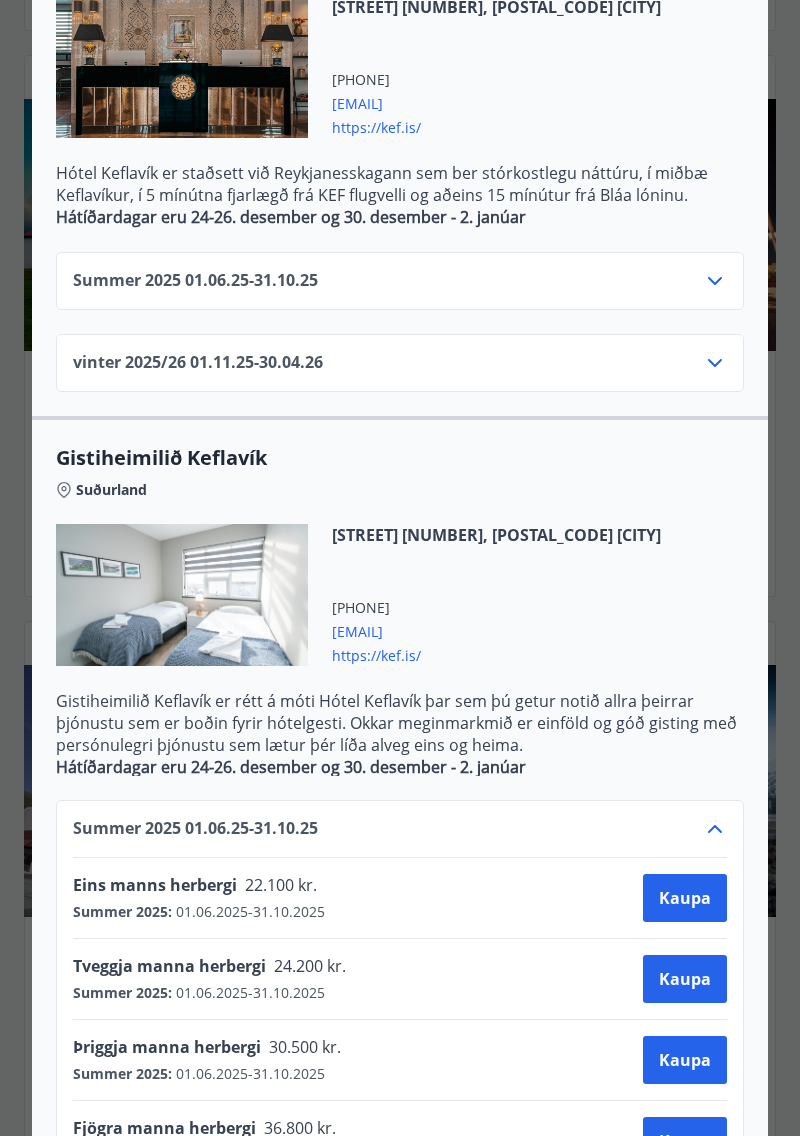 scroll, scrollTop: 535, scrollLeft: 0, axis: vertical 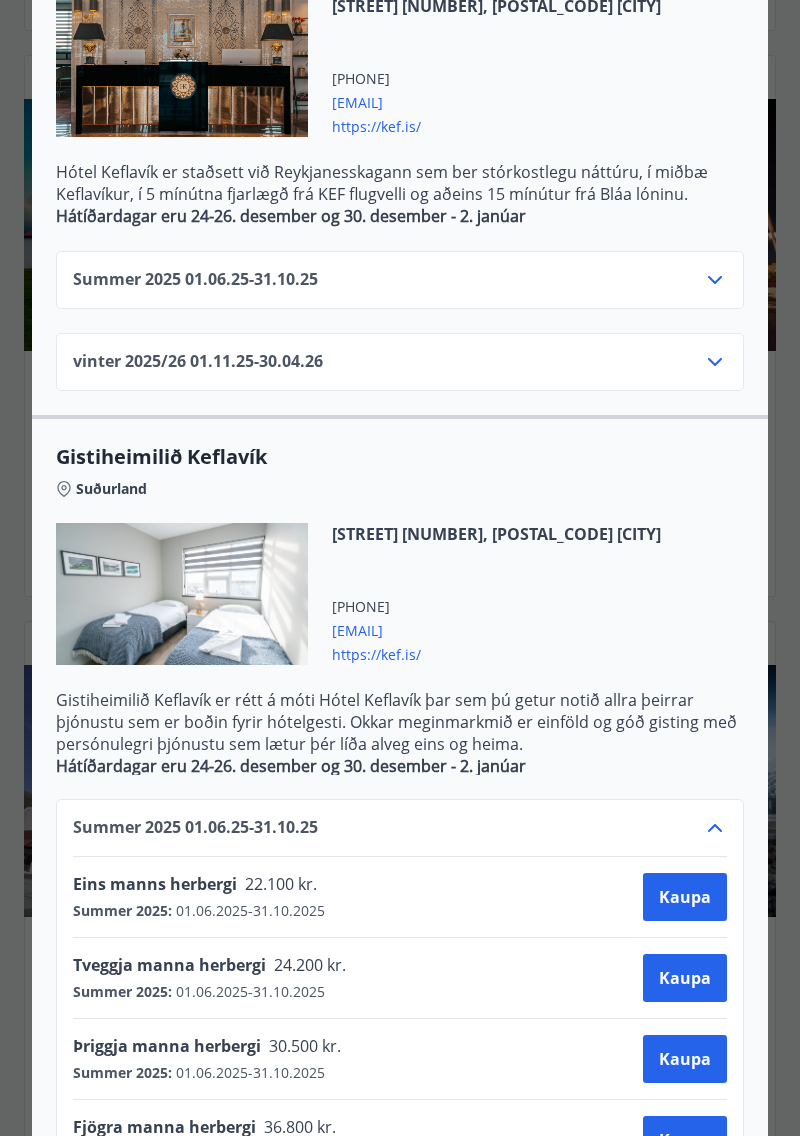 click on "https://kef.is/" at bounding box center (496, 653) 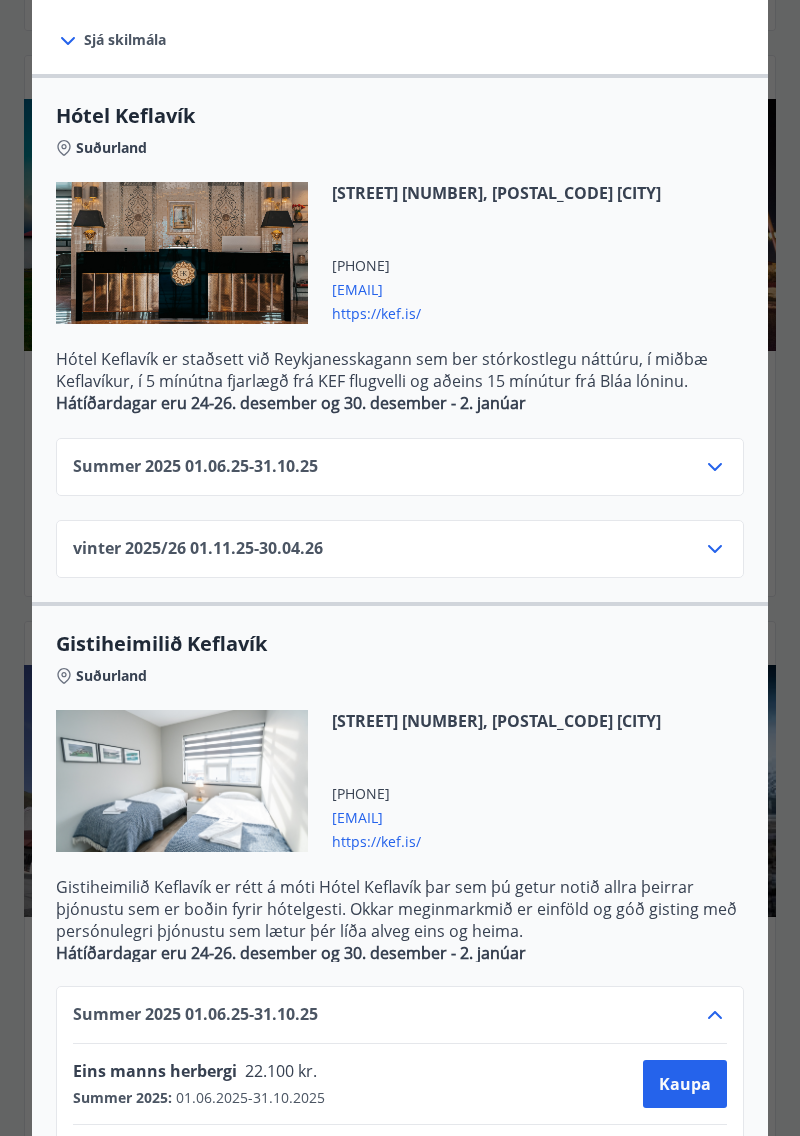 scroll, scrollTop: 382, scrollLeft: 0, axis: vertical 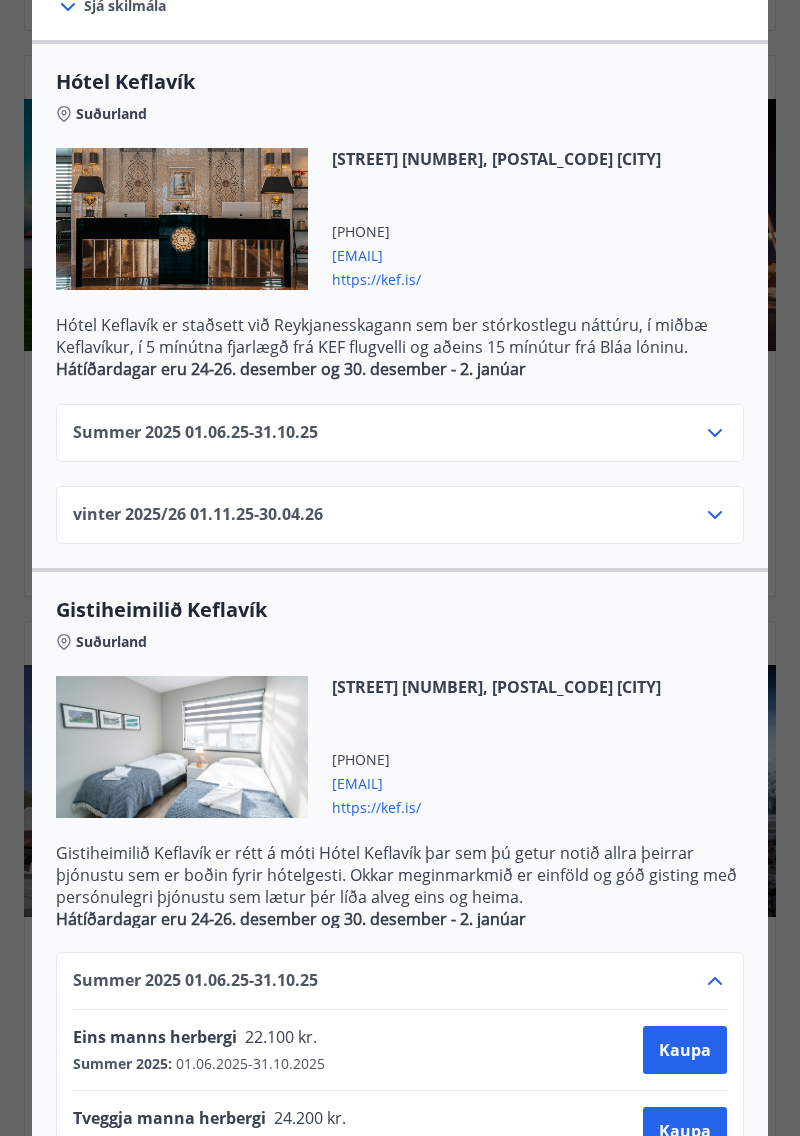 click on "https://kef.is/" at bounding box center (496, 806) 